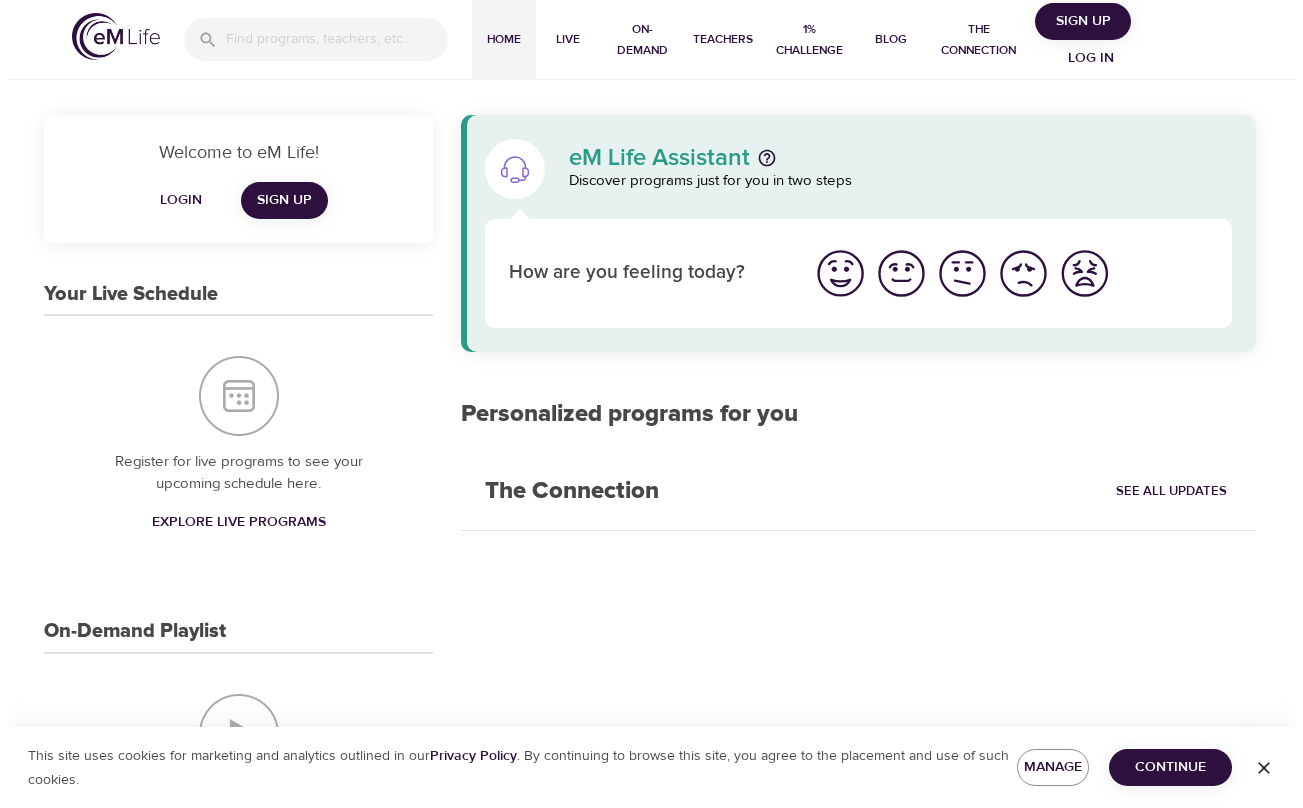 scroll, scrollTop: 0, scrollLeft: 0, axis: both 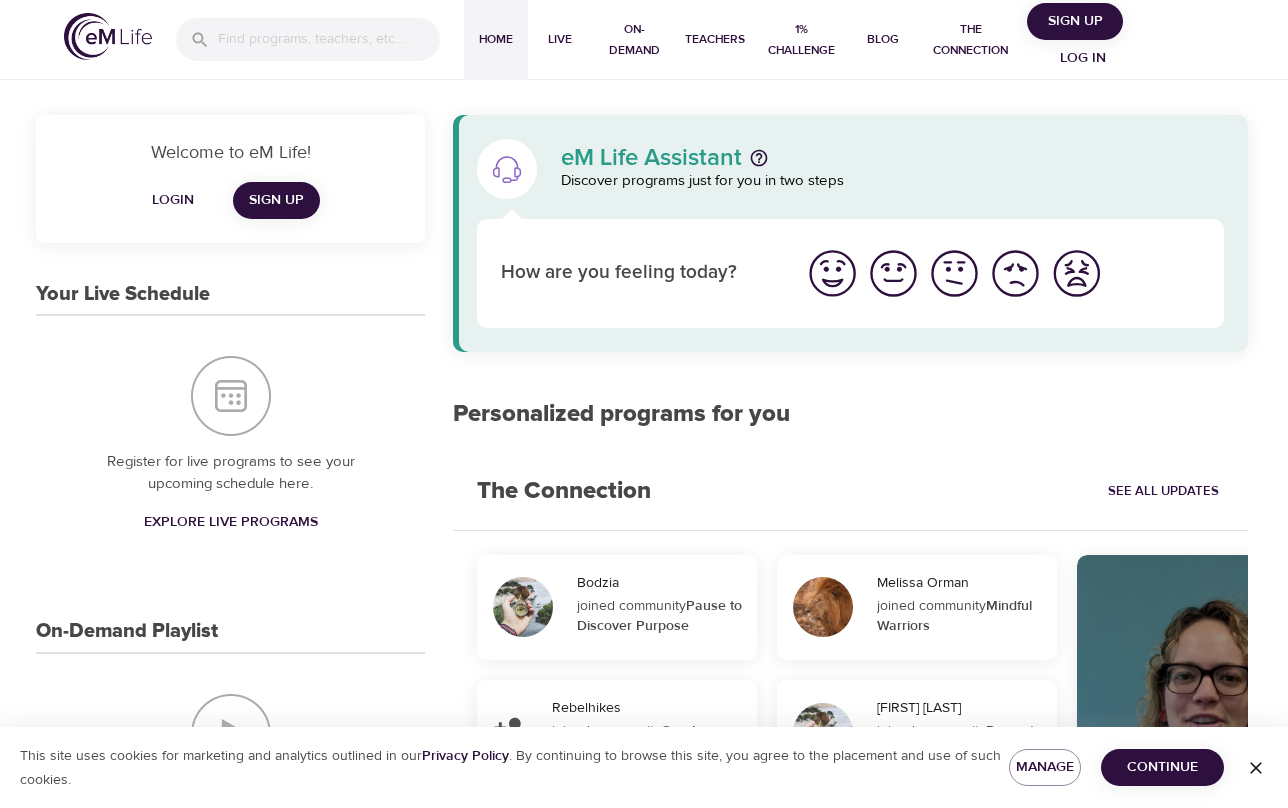 click on "Log in" at bounding box center (1083, 58) 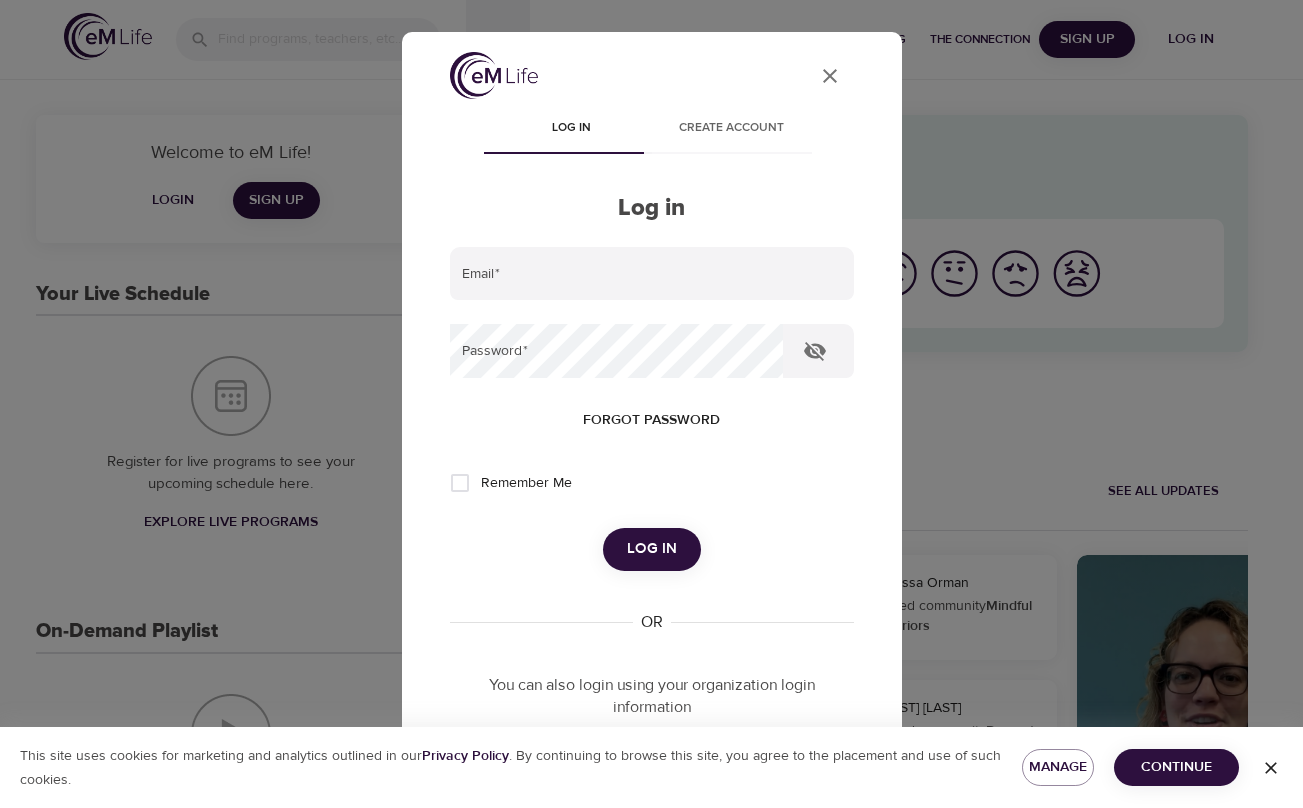 type on "[EMAIL]" 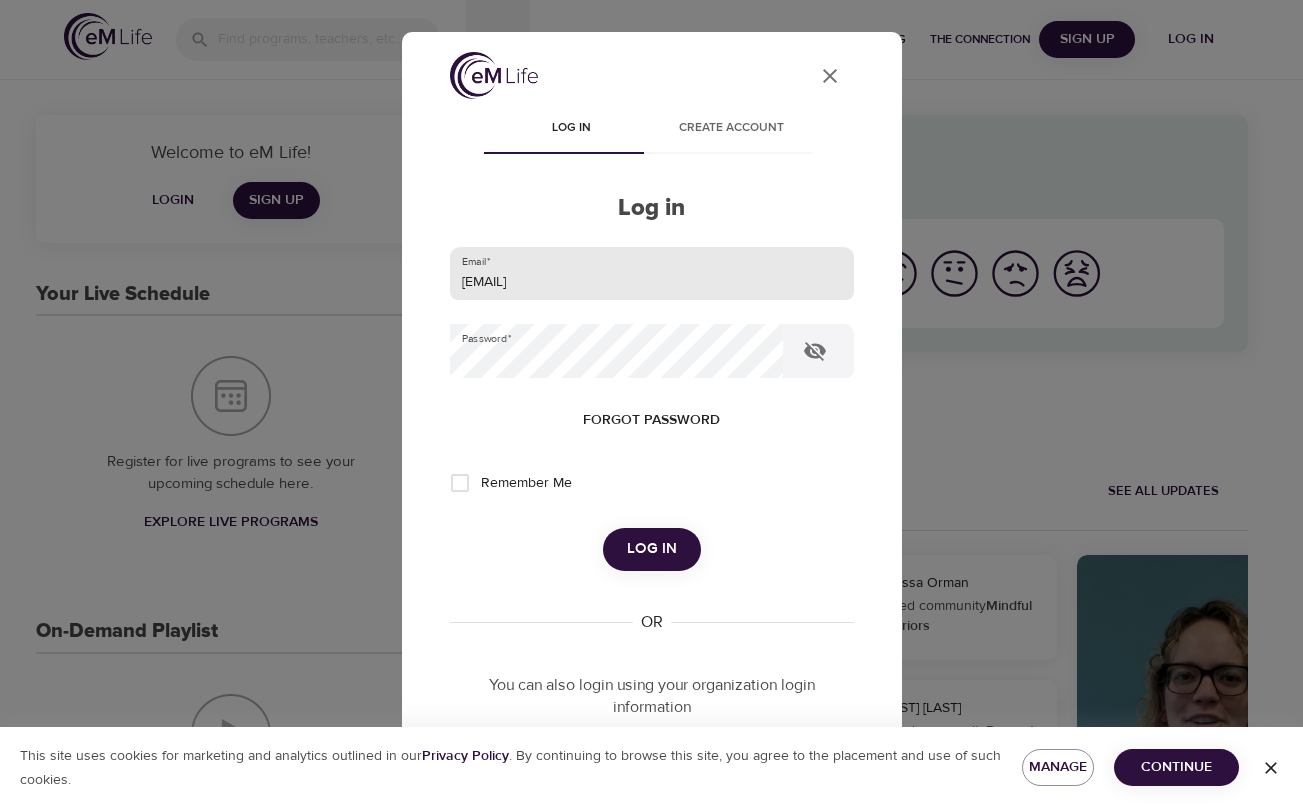 click on "mallorymiller617@gmail.com" at bounding box center [652, 274] 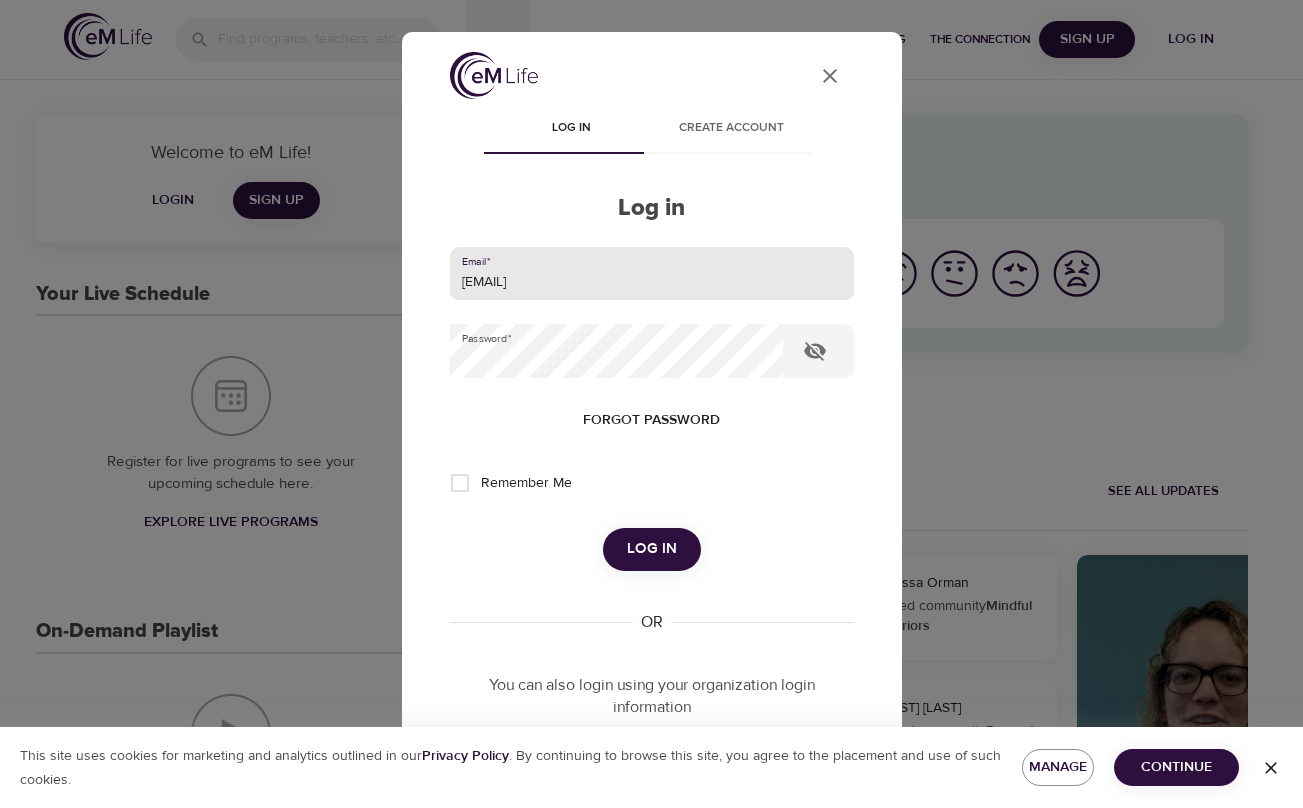 click on "mallorymiller617@gmail.com" at bounding box center (652, 274) 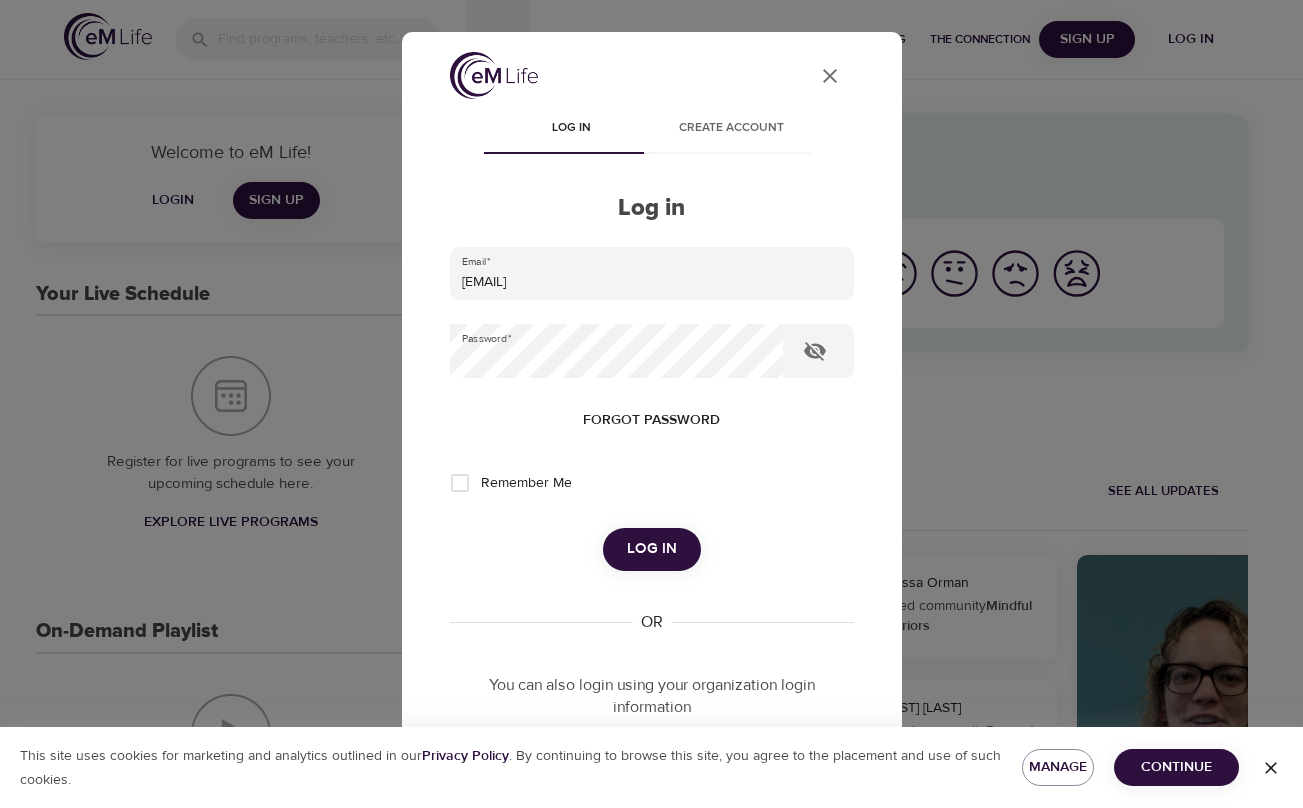 click on "Forgot password" at bounding box center [652, 420] 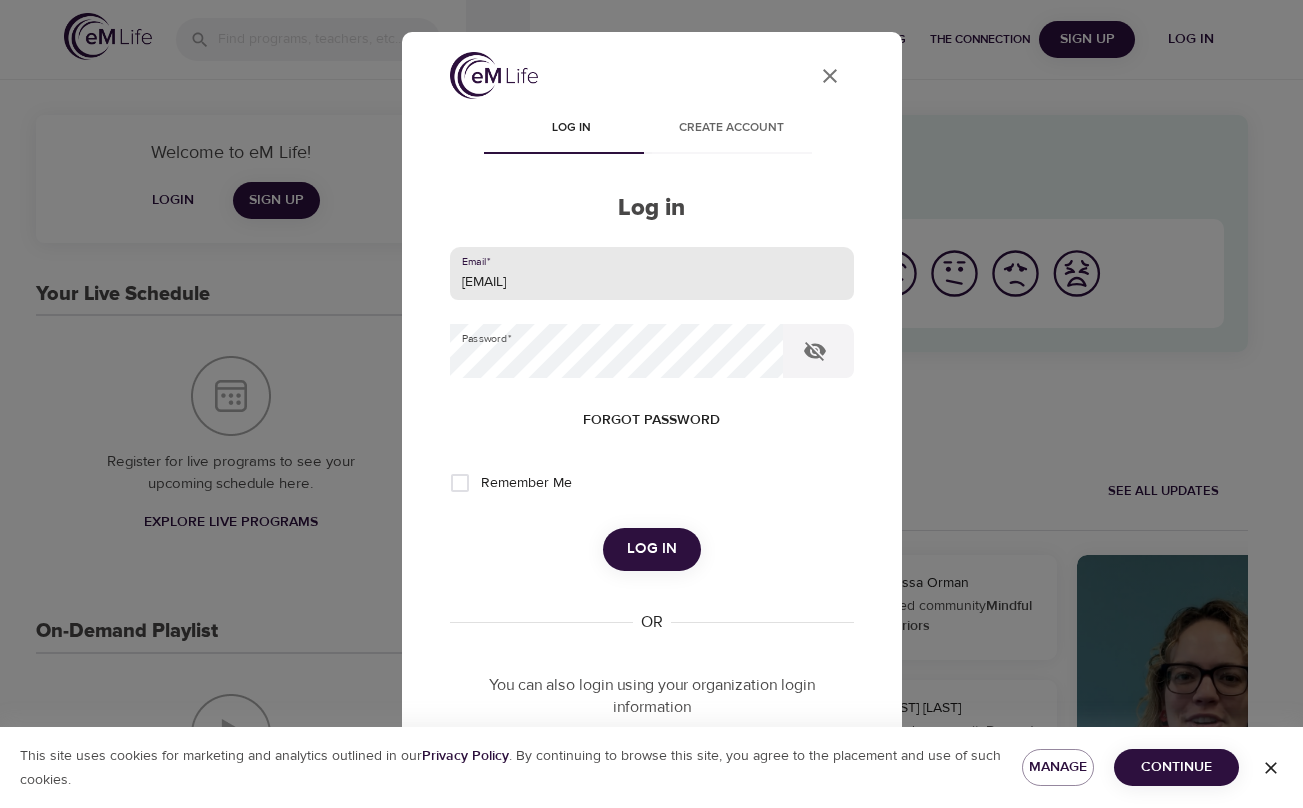 click on "mallorymiller617@gmail.com" at bounding box center [652, 274] 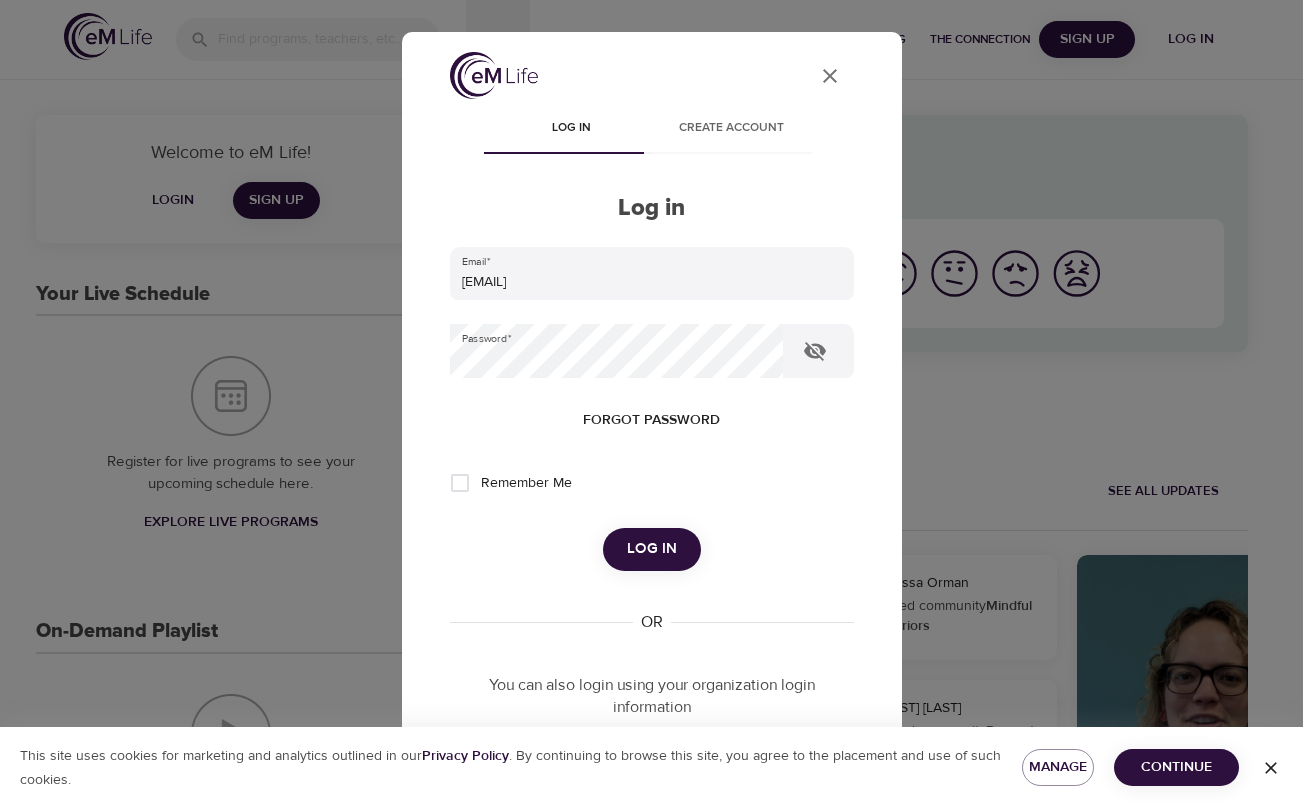 click on "Log in Create account Log in Email   * mallorymiller617@gmail.com Password   * Forgot password Remember Me Log in OR You can also login using your organization login information ORGANIZATION LOGIN" at bounding box center [652, 458] 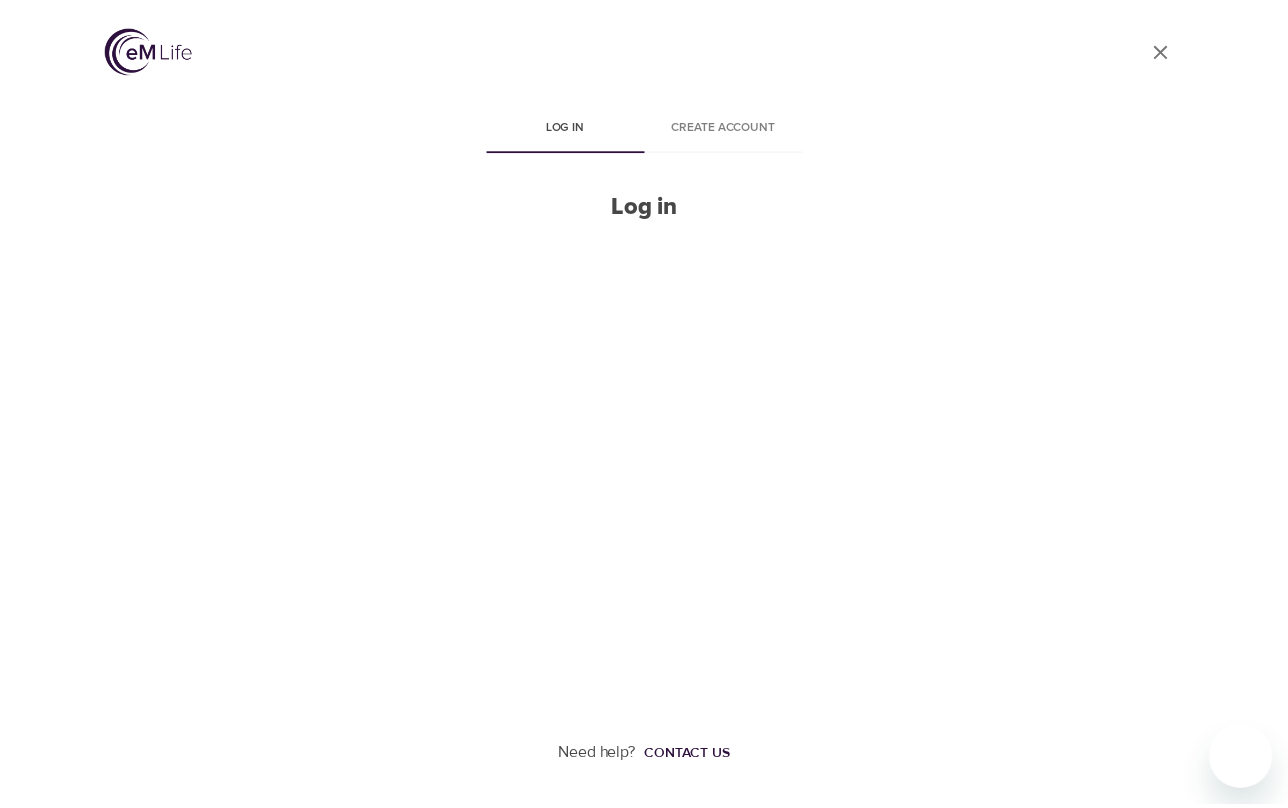scroll, scrollTop: 0, scrollLeft: 0, axis: both 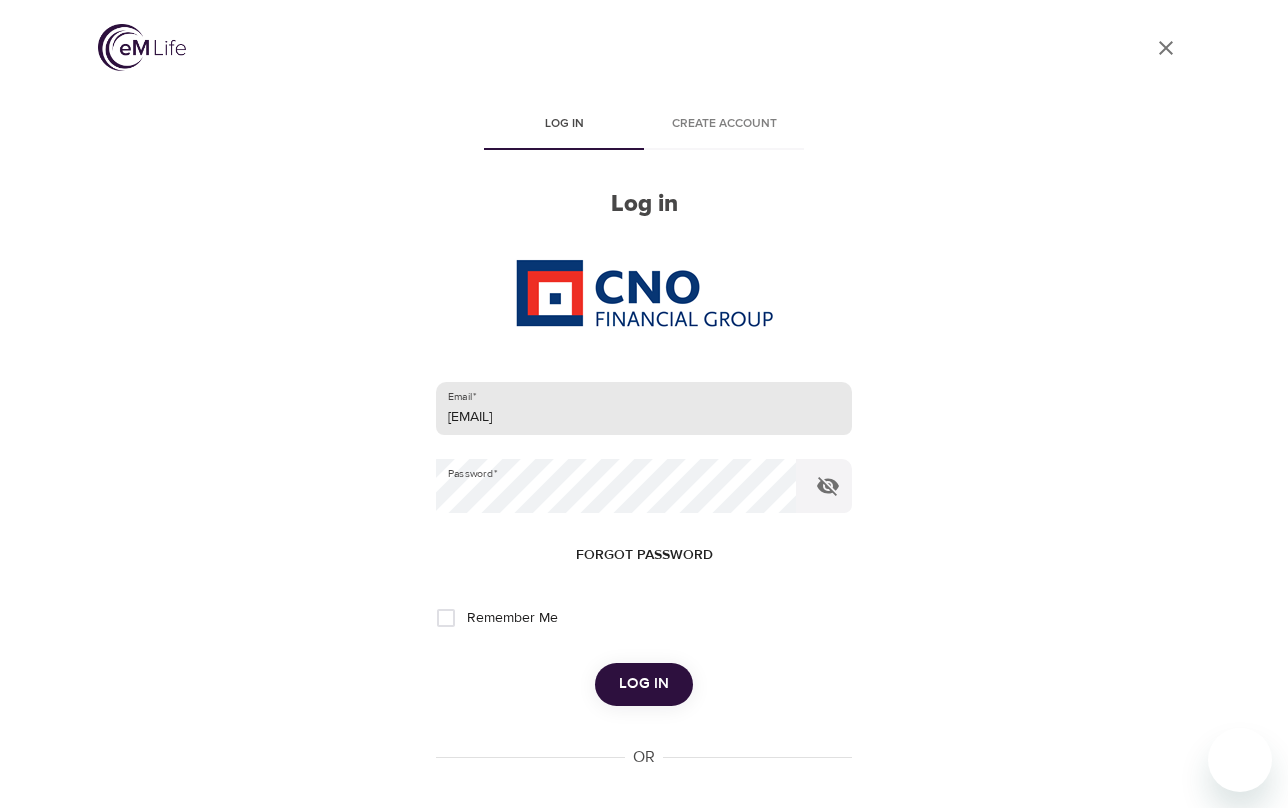 click on "mallorymiller617@gmail.com" at bounding box center [644, 409] 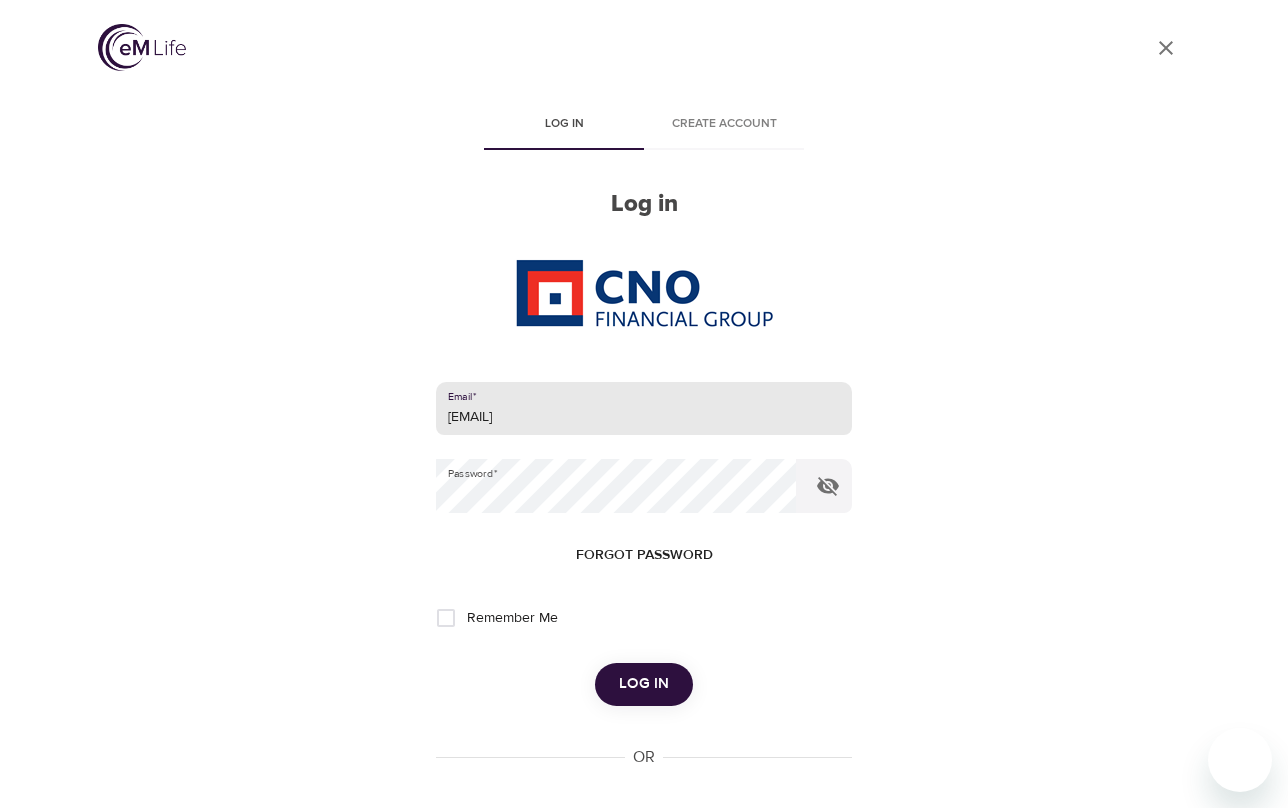 drag, startPoint x: 641, startPoint y: 415, endPoint x: 367, endPoint y: 414, distance: 274.00183 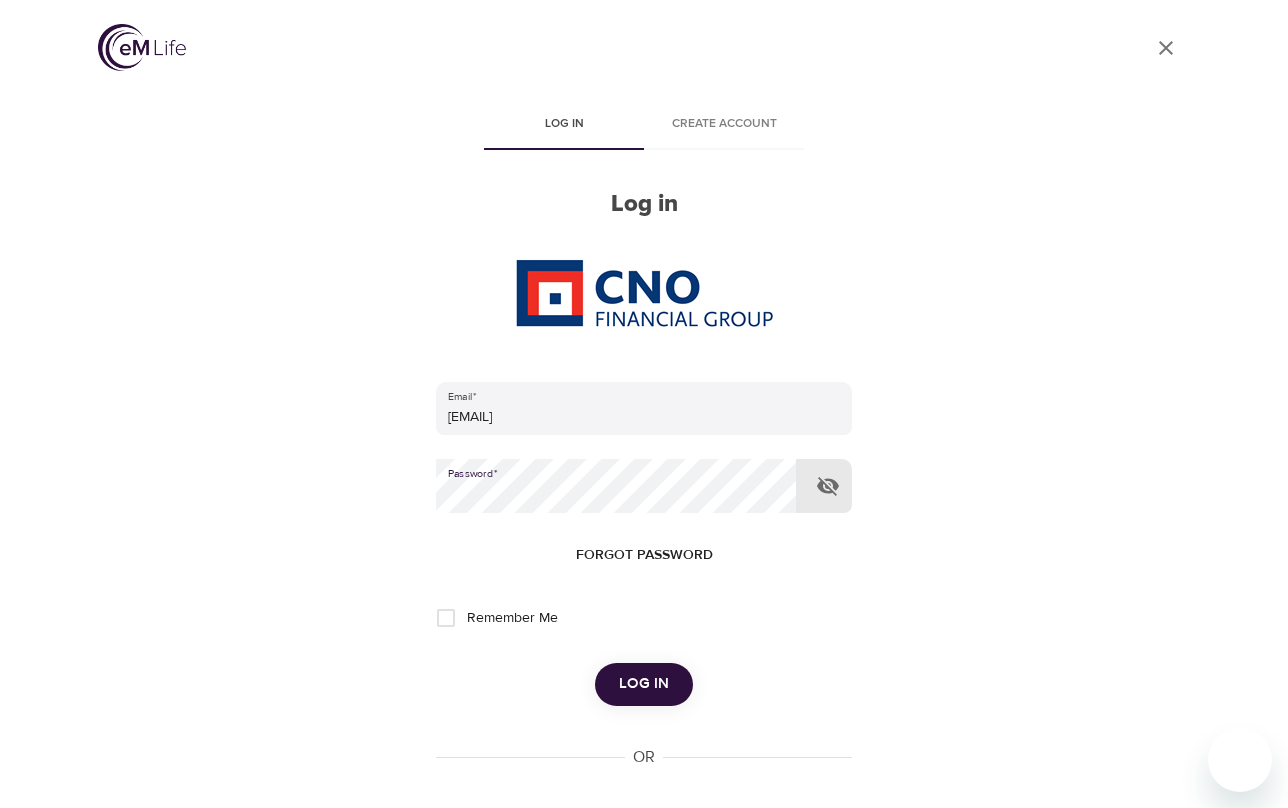 click on "Log in" at bounding box center [644, 684] 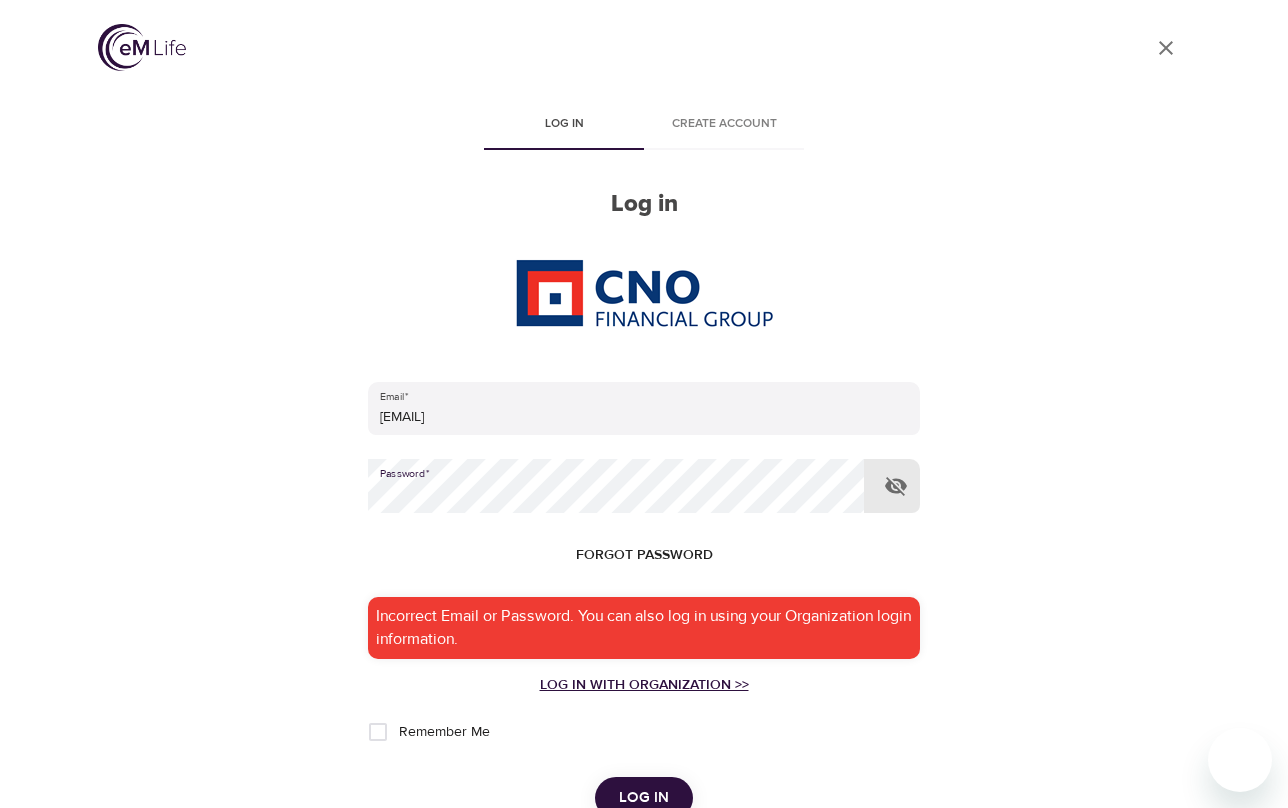 click on "Log in with Organization >>" at bounding box center (644, 685) 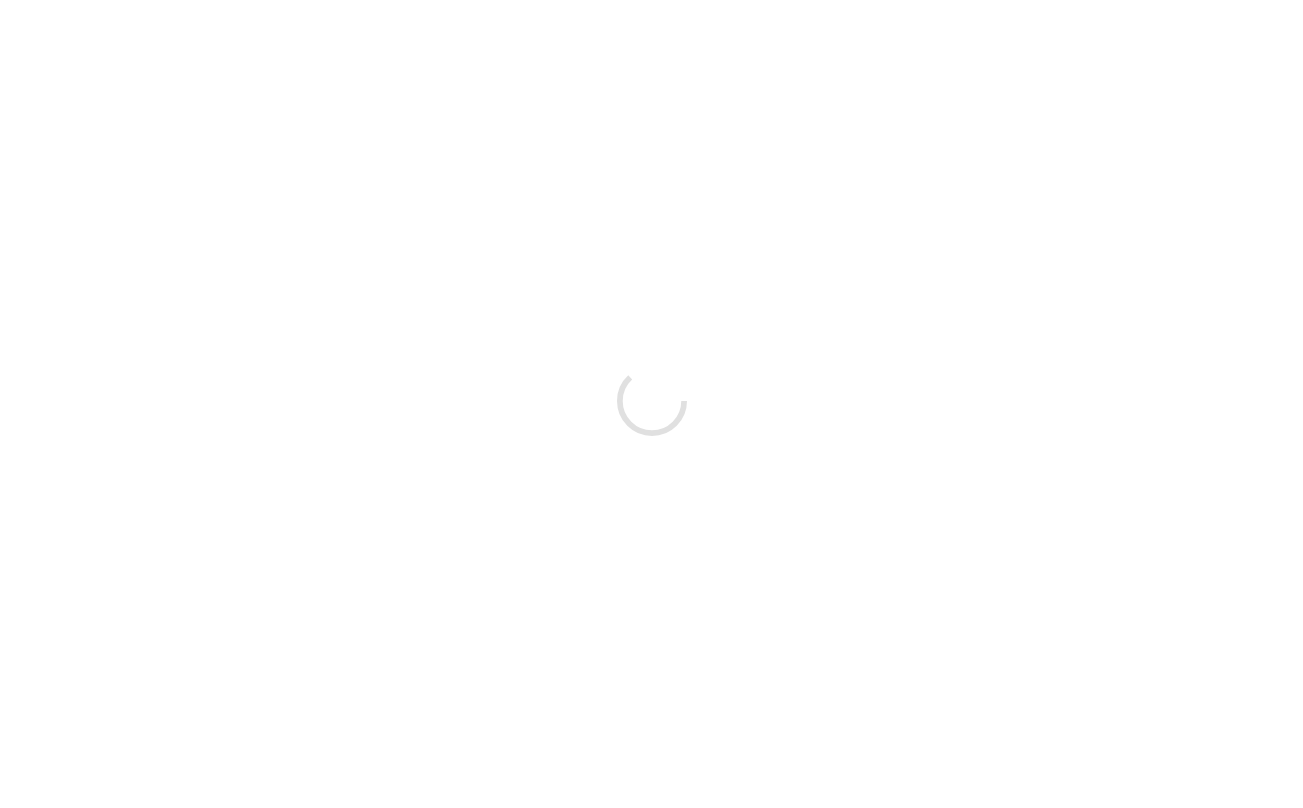 scroll, scrollTop: 0, scrollLeft: 0, axis: both 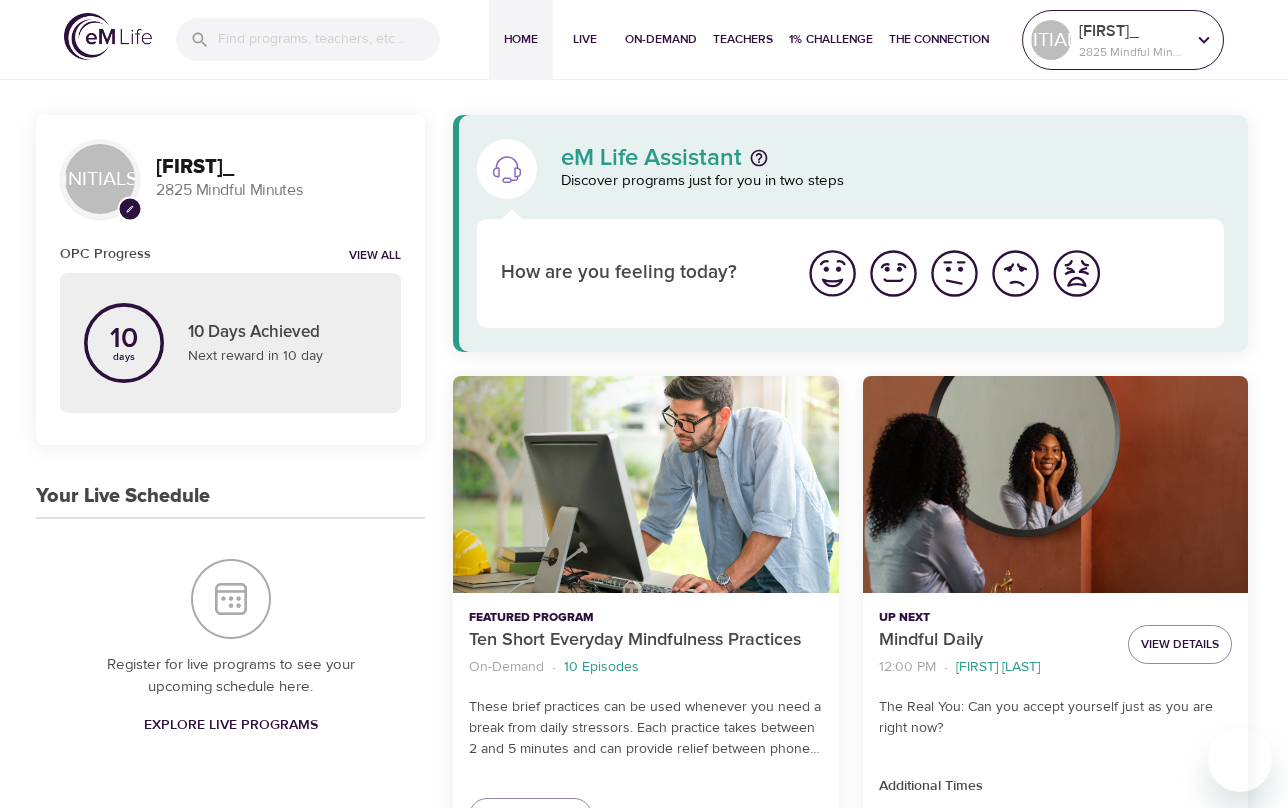 click on "2825 Mindful Minutes" at bounding box center (1132, 52) 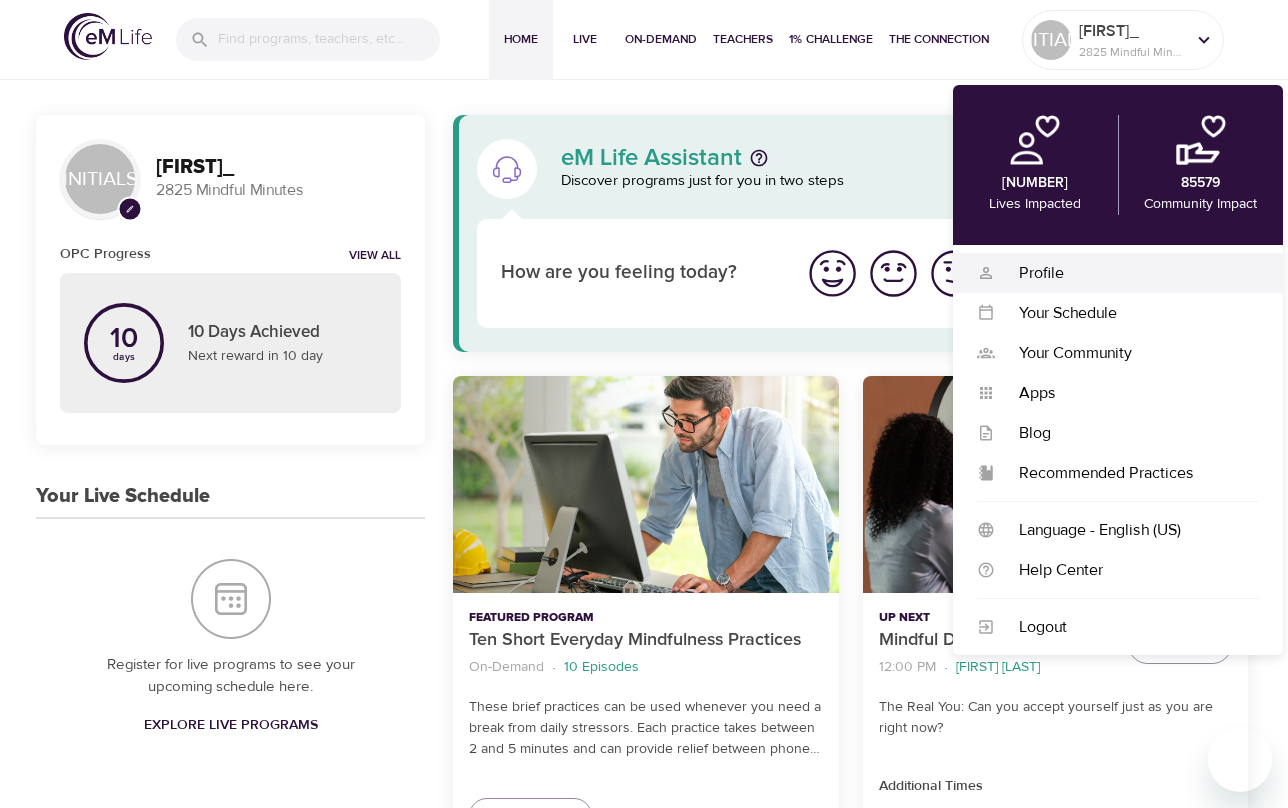 click on "Profile" at bounding box center (1127, 273) 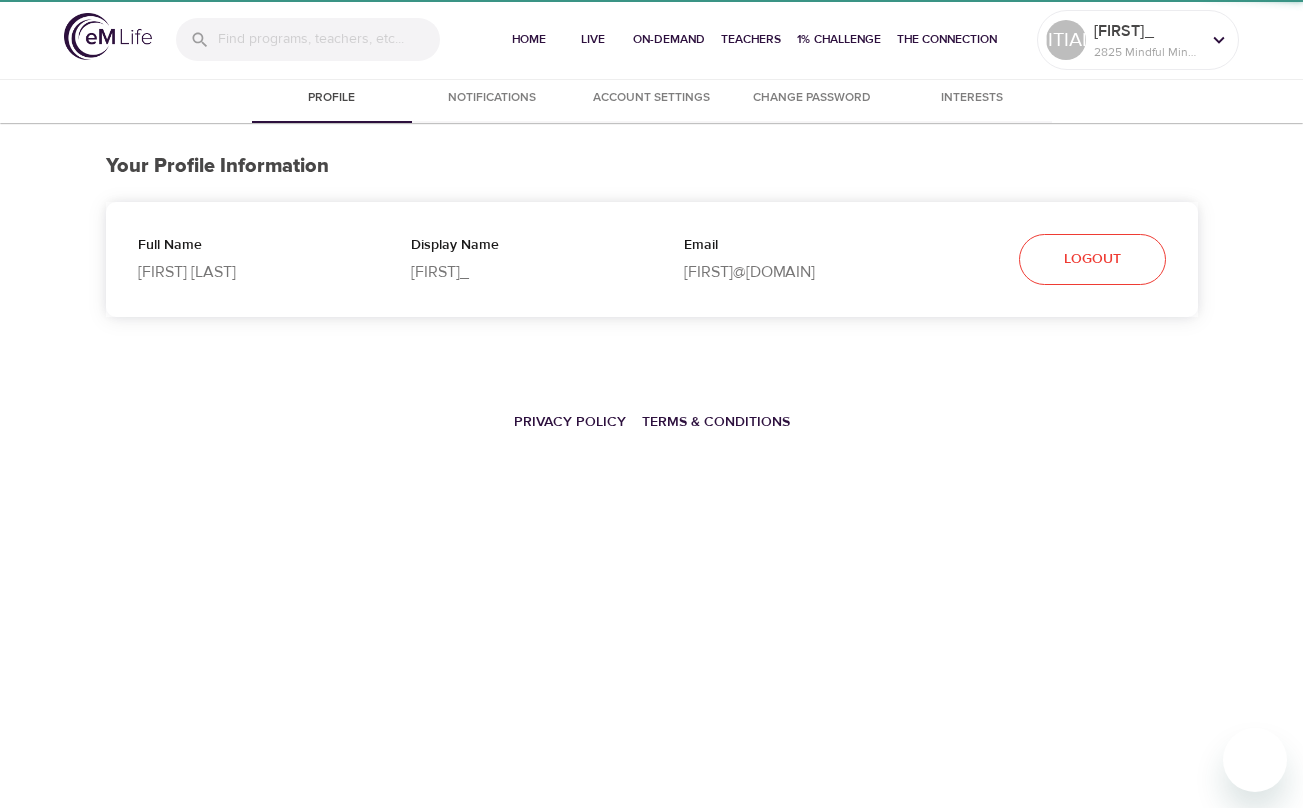 select on "10" 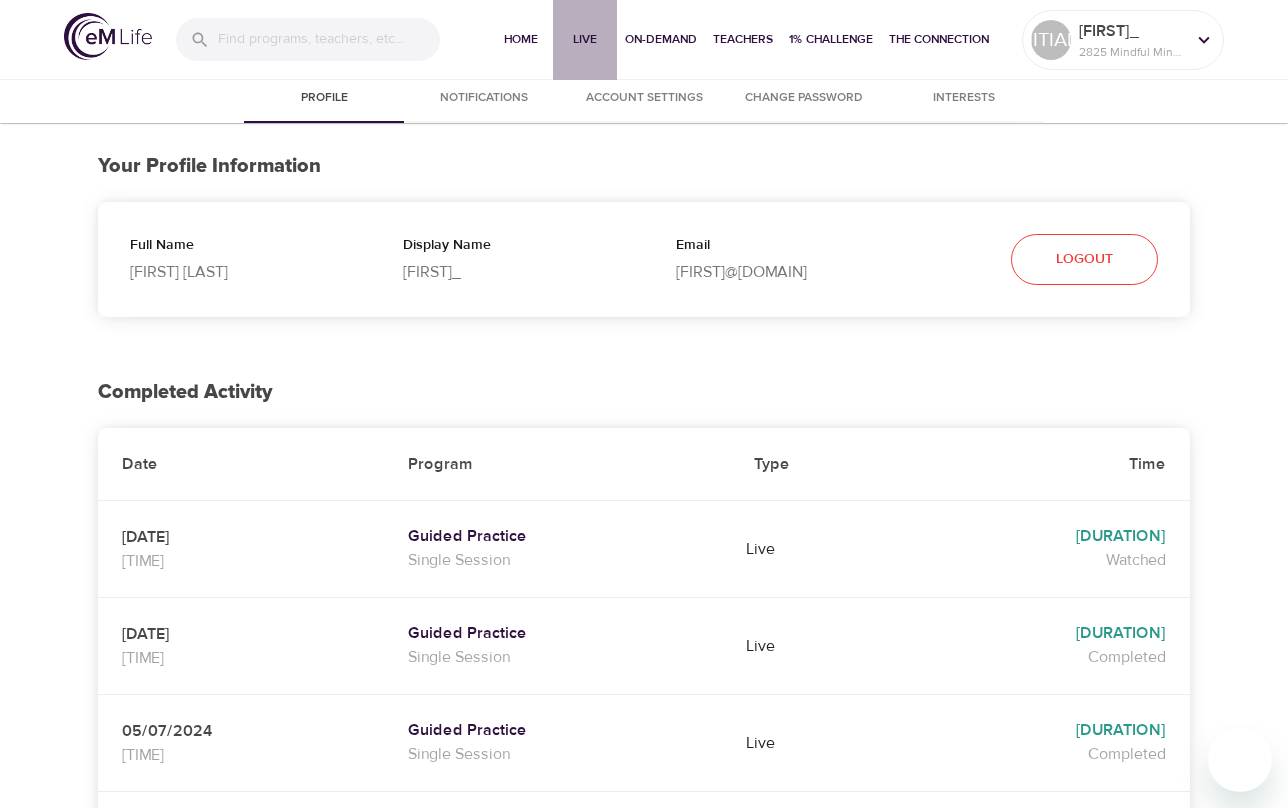 click on "Live" at bounding box center [585, 39] 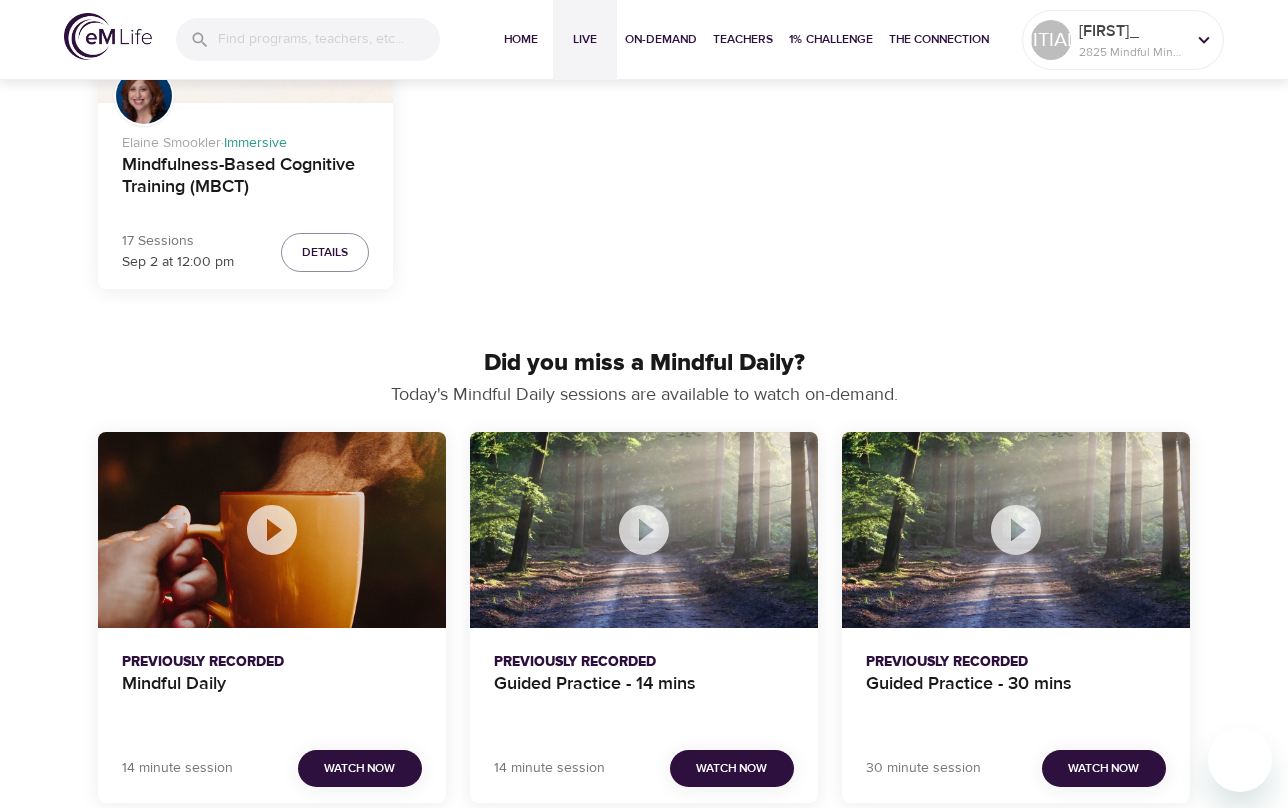 scroll, scrollTop: 900, scrollLeft: 0, axis: vertical 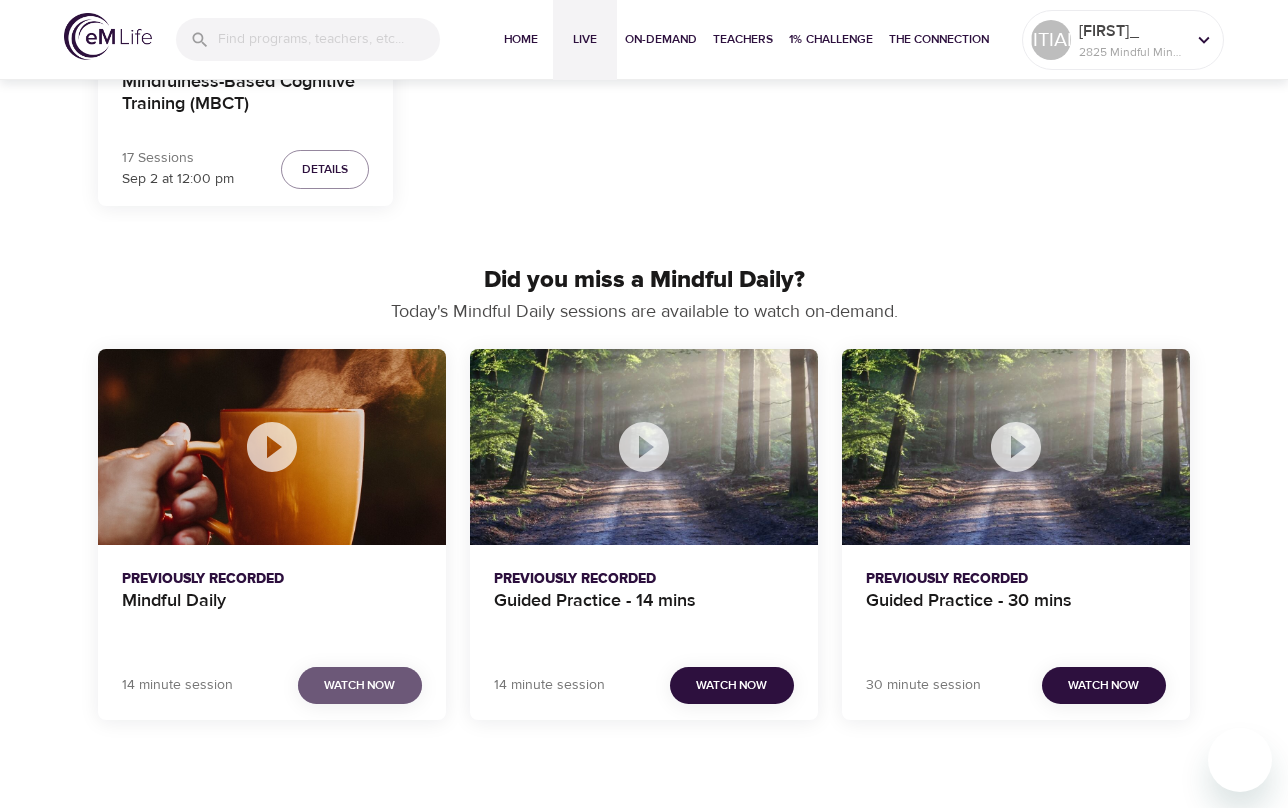 click on "Watch Now" at bounding box center [359, 685] 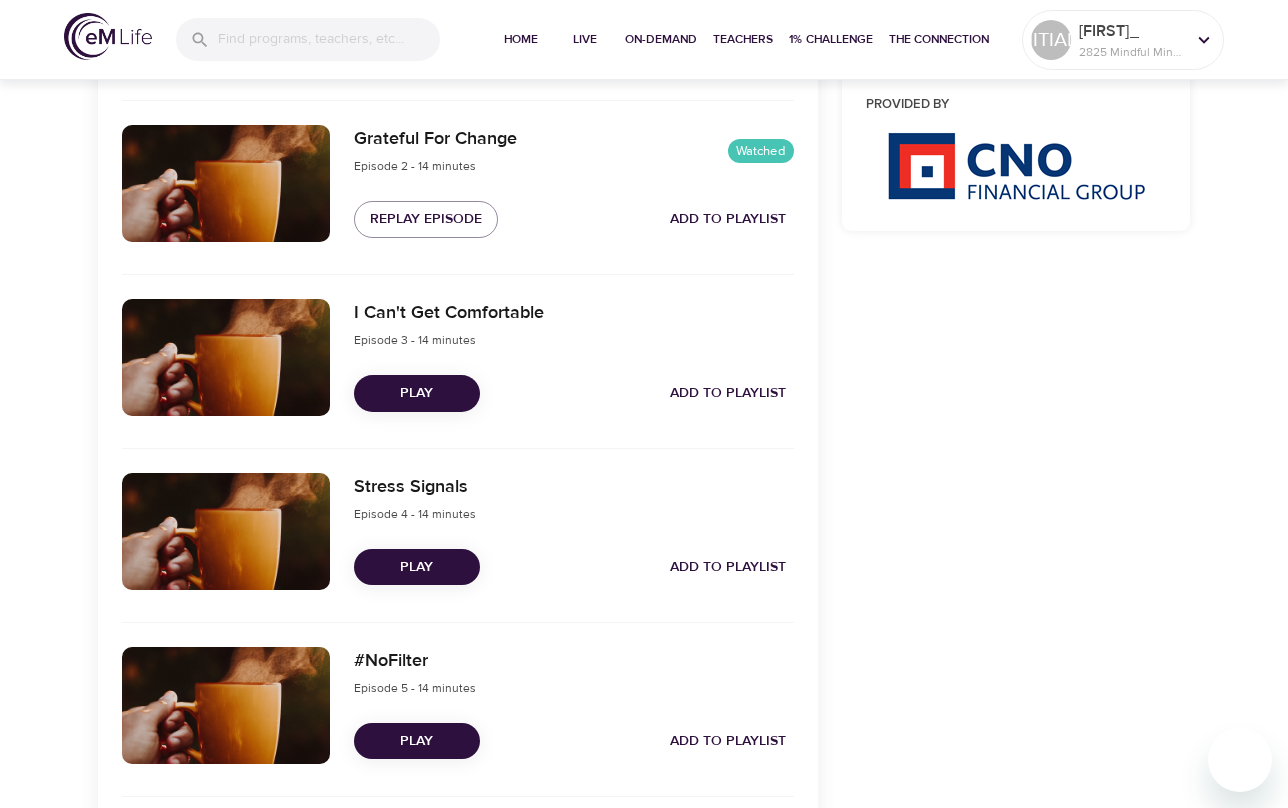 scroll, scrollTop: 913, scrollLeft: 0, axis: vertical 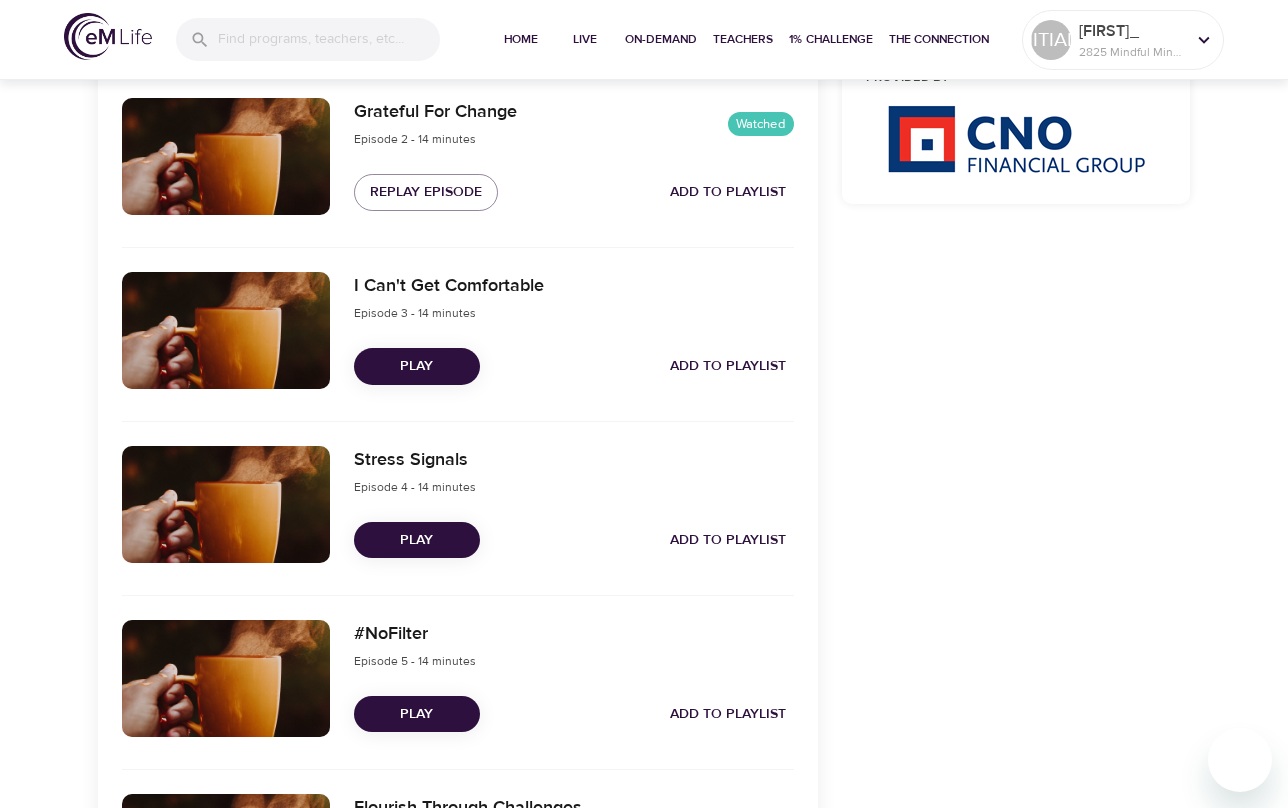 click on "Play" at bounding box center (417, 366) 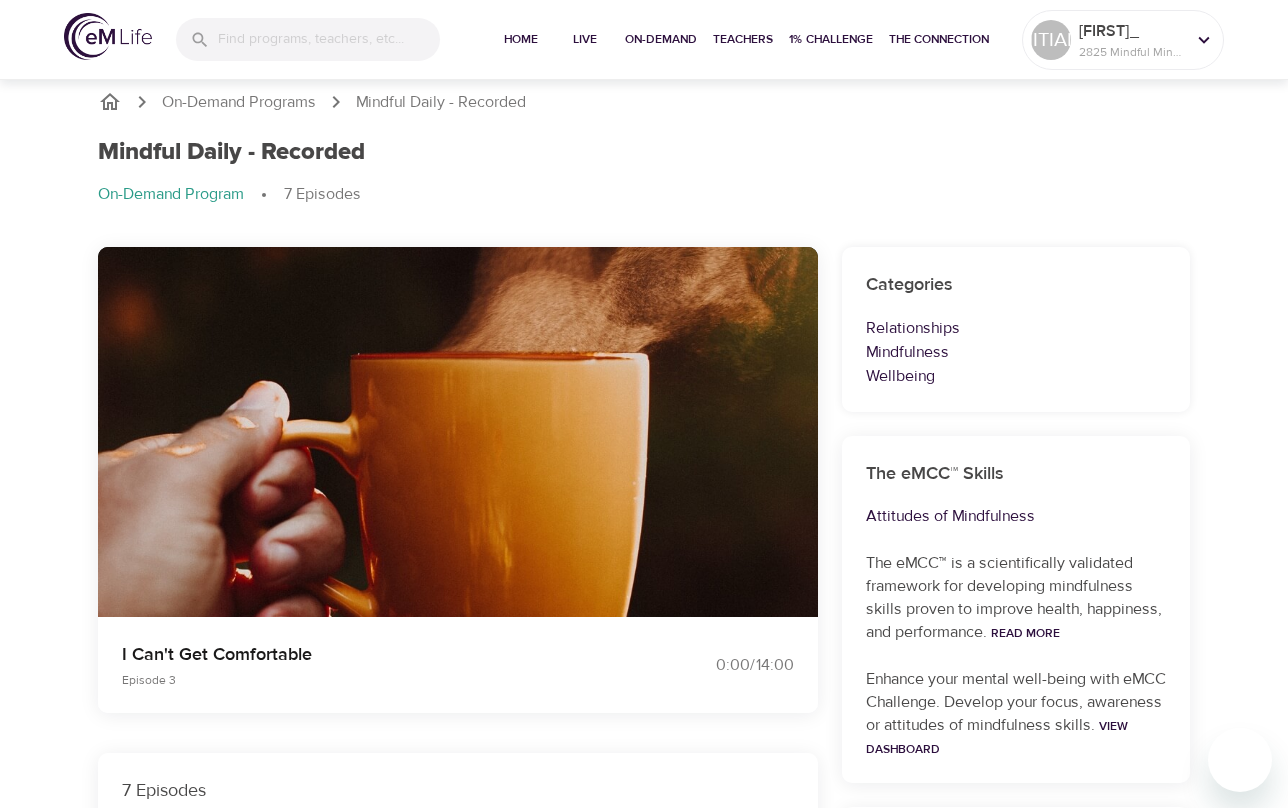 scroll, scrollTop: 0, scrollLeft: 0, axis: both 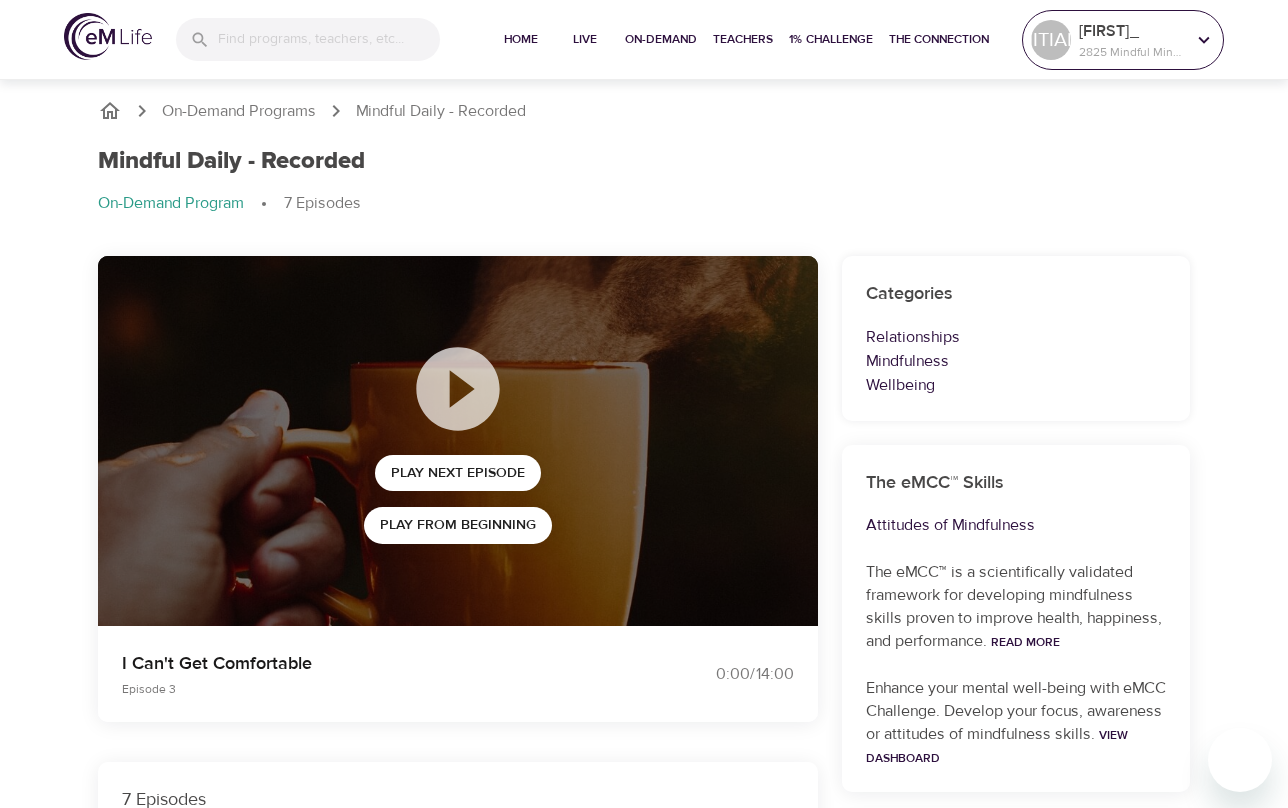 click on "2825 Mindful Minutes" at bounding box center (1132, 52) 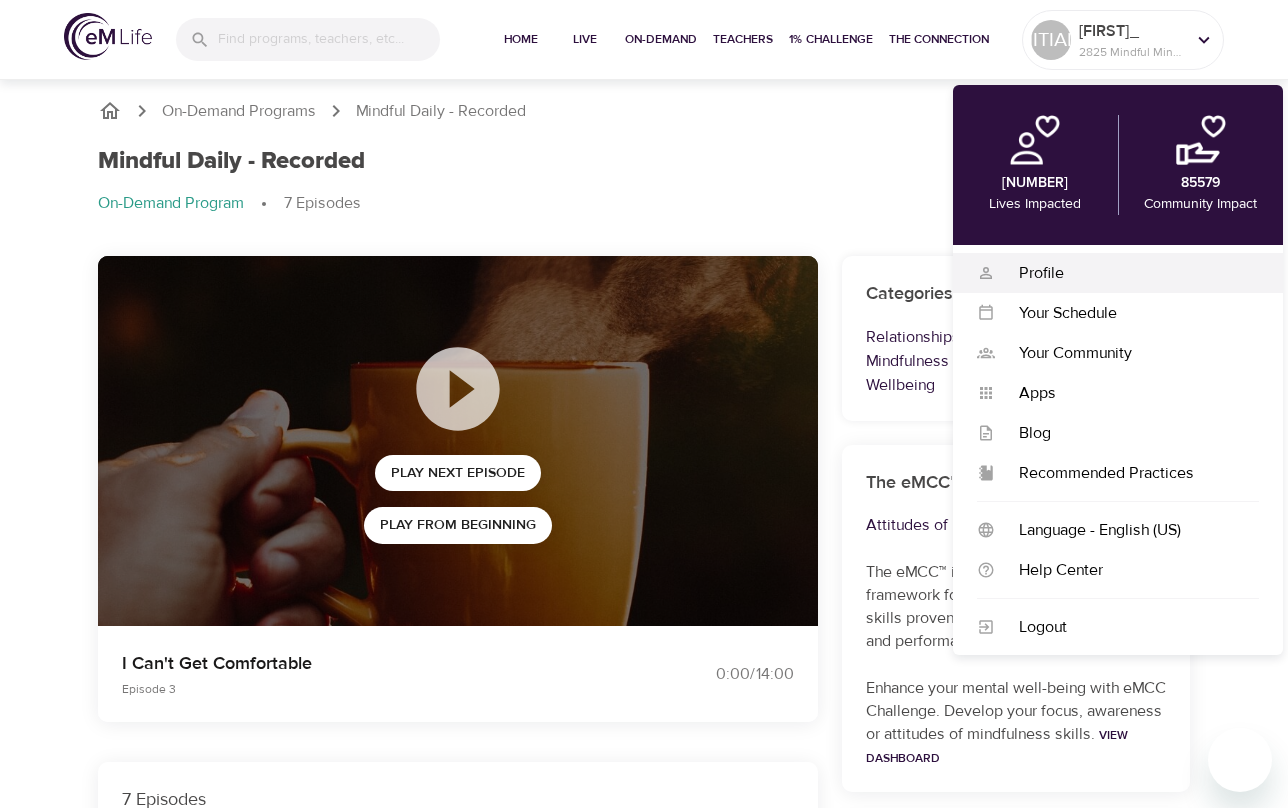 click on "Profile" at bounding box center (1127, 273) 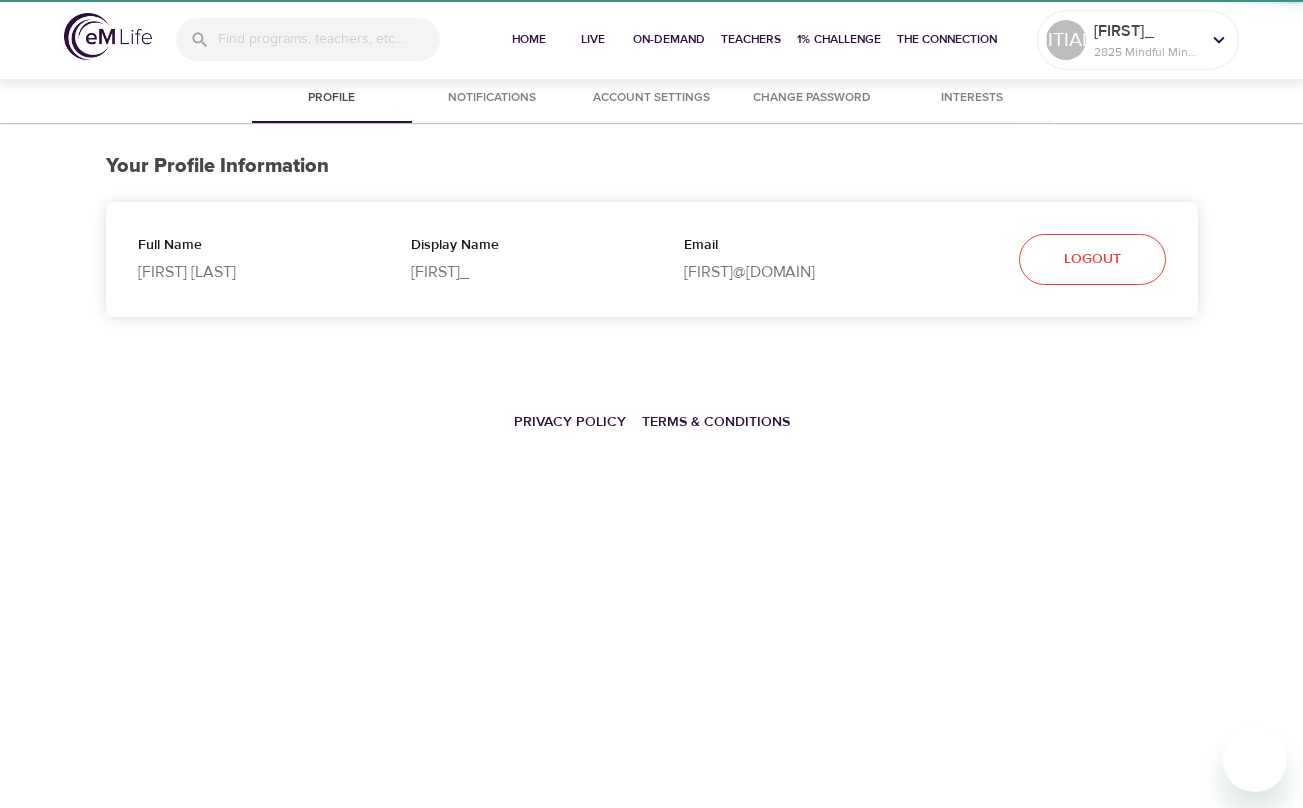 select on "10" 